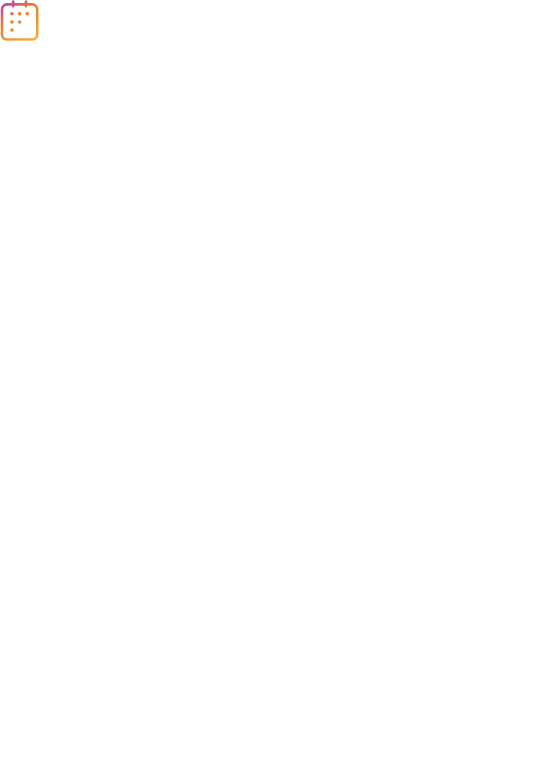 scroll, scrollTop: 0, scrollLeft: 0, axis: both 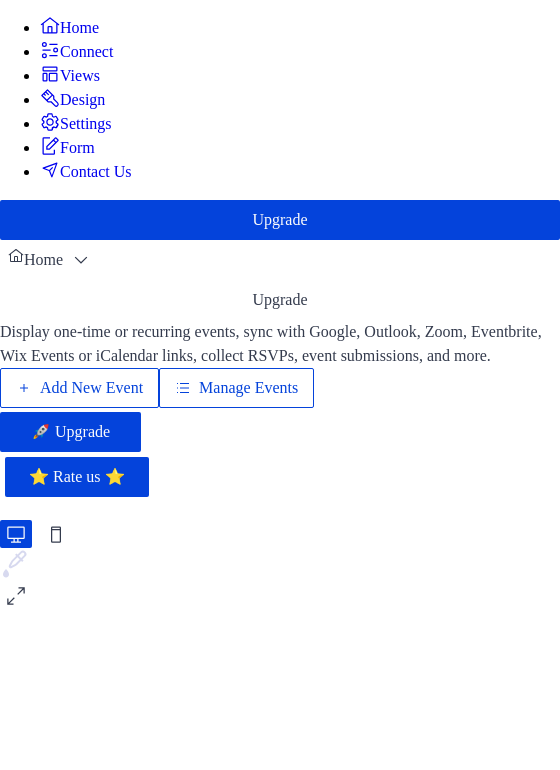 click on "Add New Event" at bounding box center [91, 388] 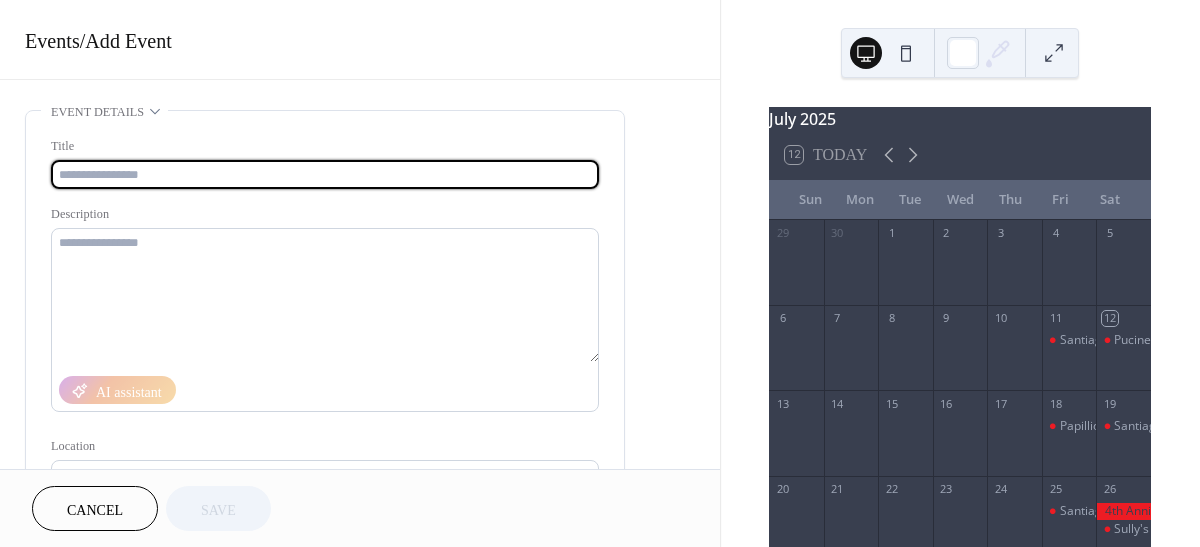 scroll, scrollTop: 0, scrollLeft: 0, axis: both 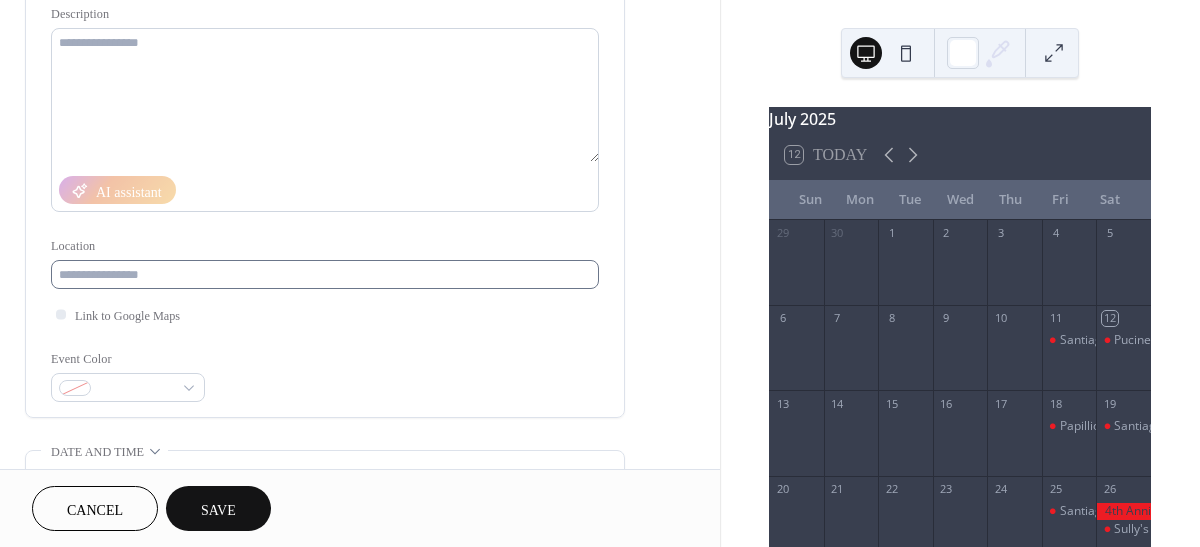 type on "**********" 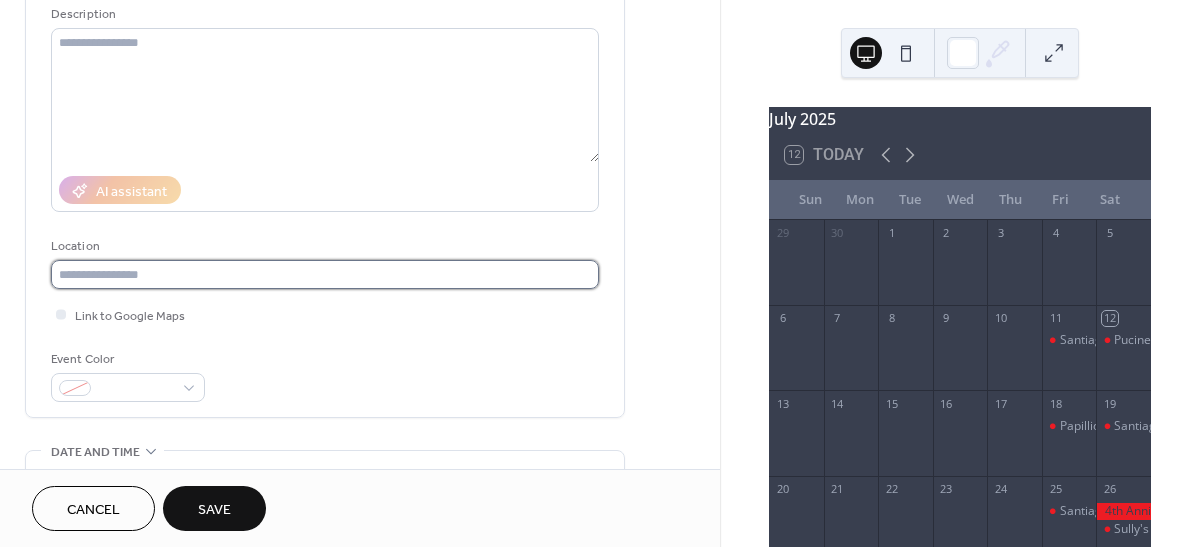 click at bounding box center [325, 274] 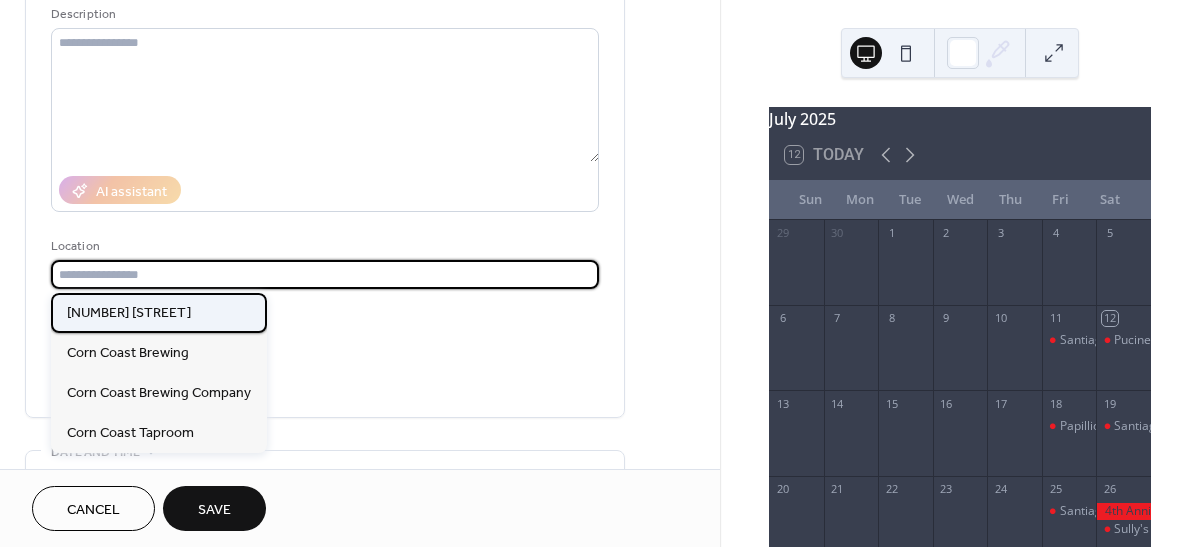 click on "1433 Dahlberg Dr" at bounding box center (129, 313) 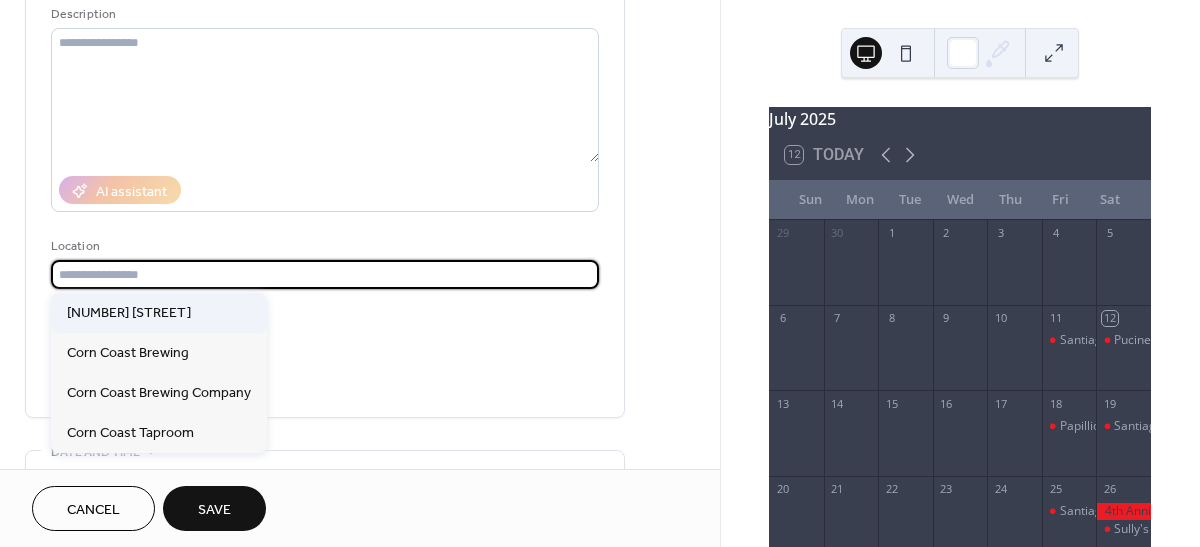 type on "**********" 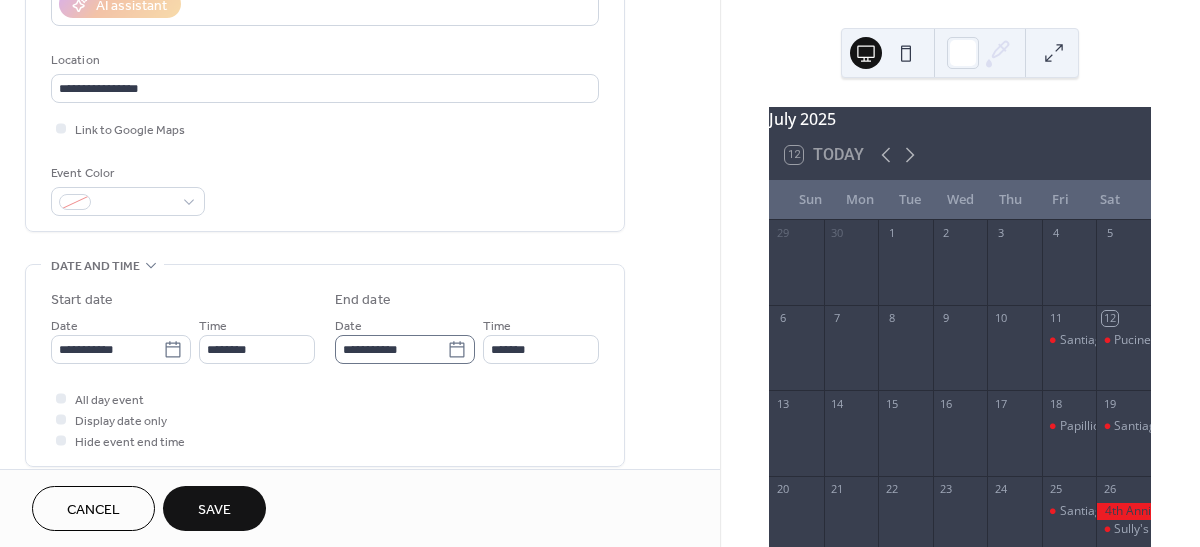 scroll, scrollTop: 400, scrollLeft: 0, axis: vertical 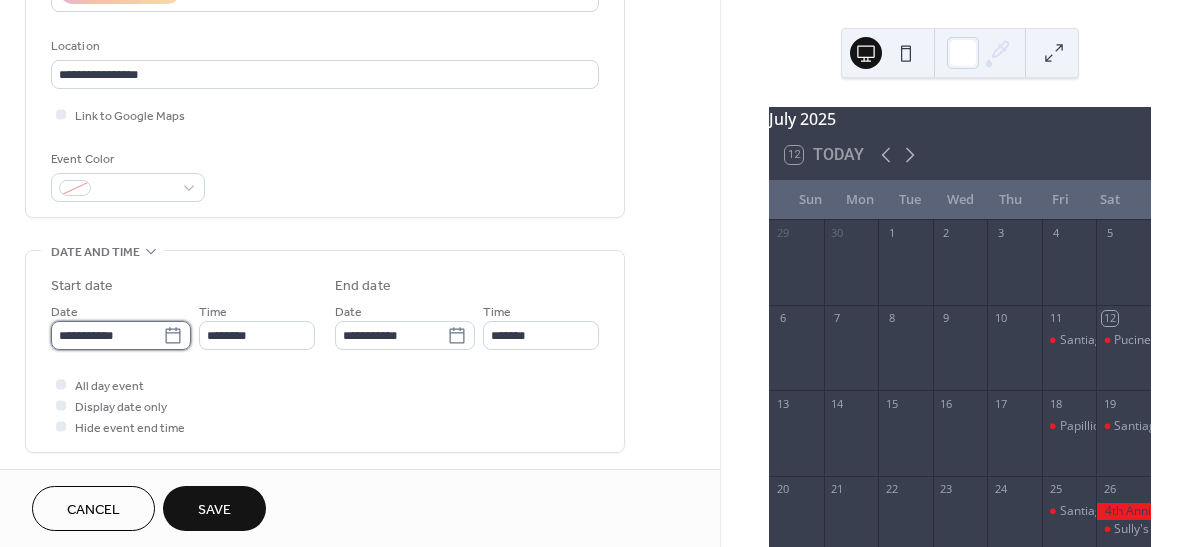 click on "**********" at bounding box center [107, 335] 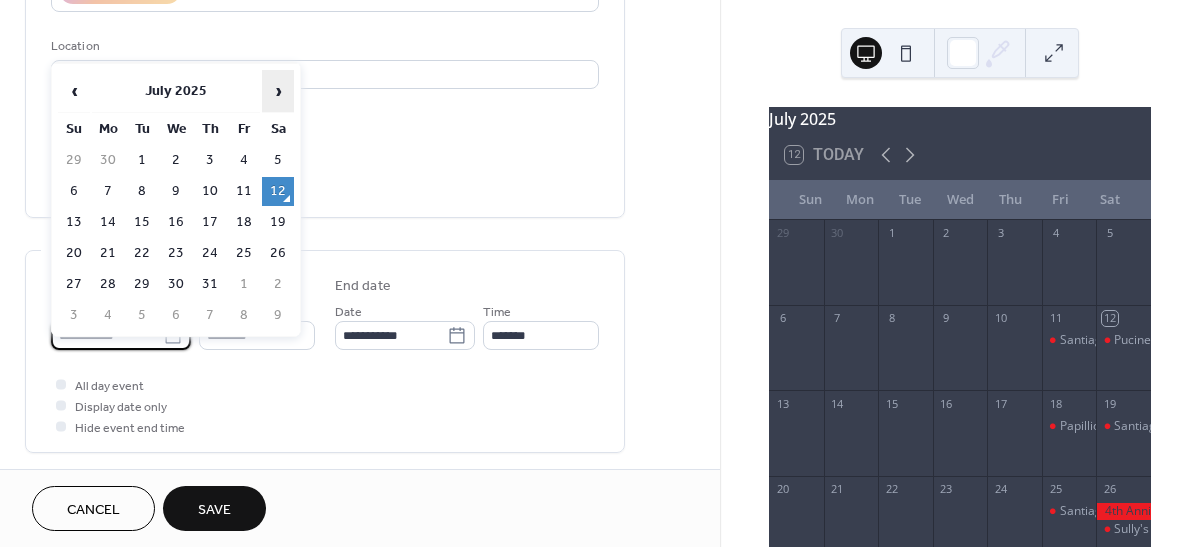 click on "›" at bounding box center [278, 91] 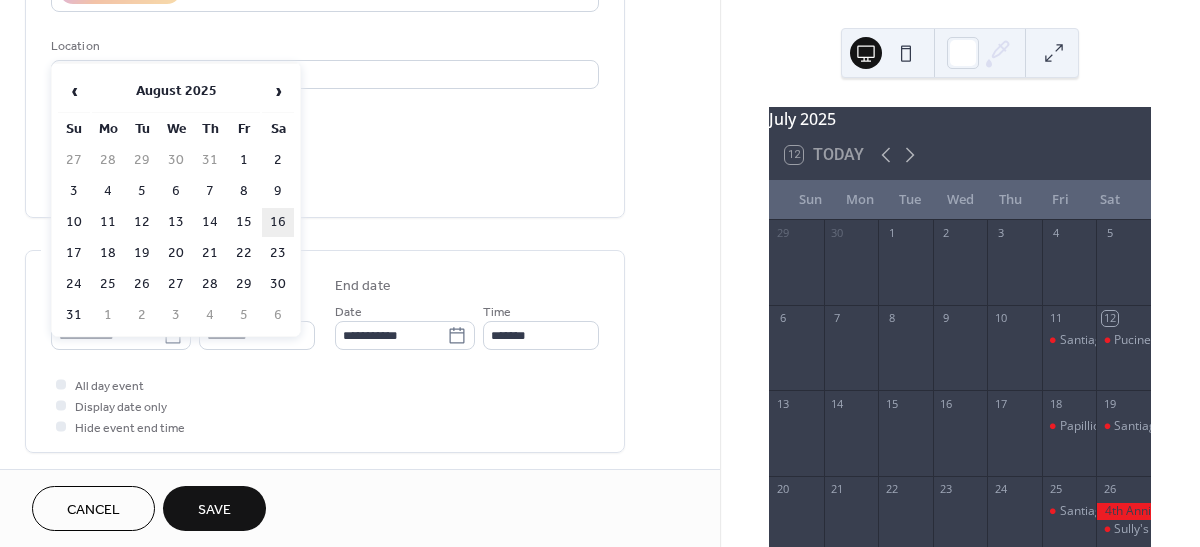 click on "16" at bounding box center (278, 222) 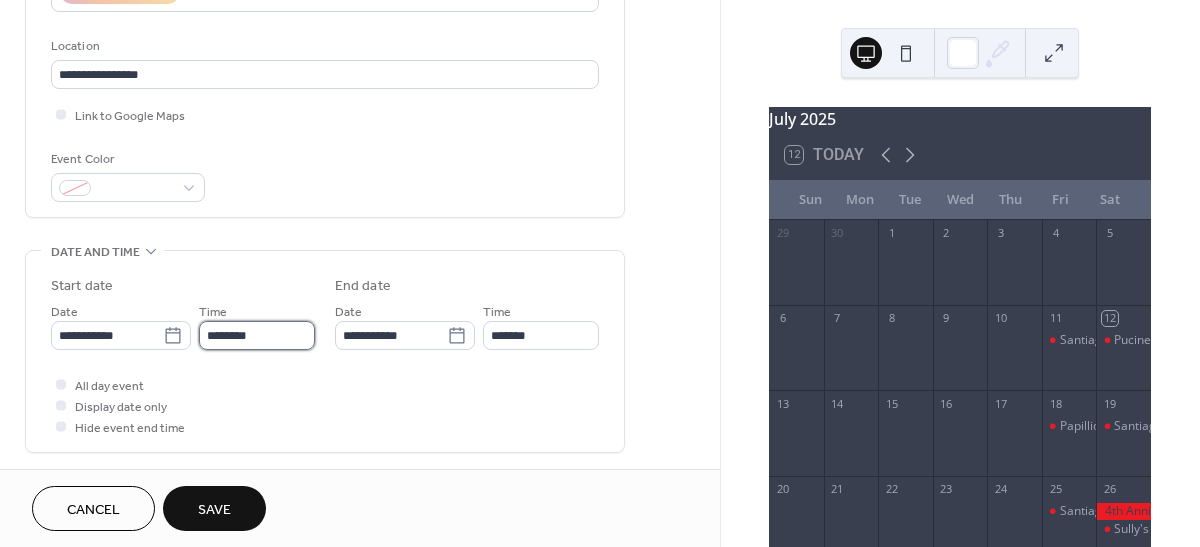 click on "********" at bounding box center (257, 335) 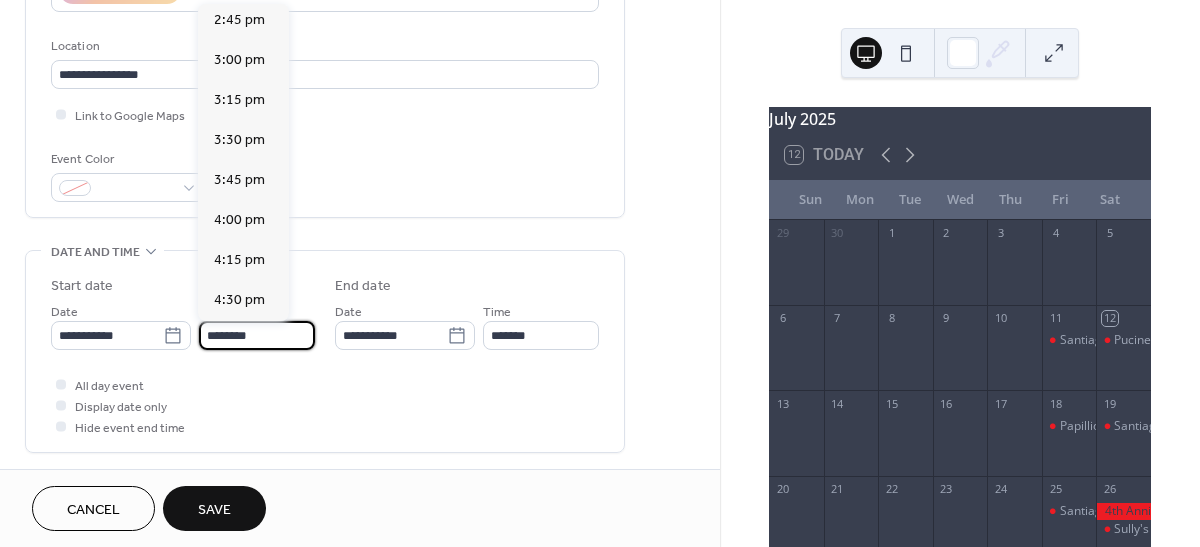 scroll, scrollTop: 2368, scrollLeft: 0, axis: vertical 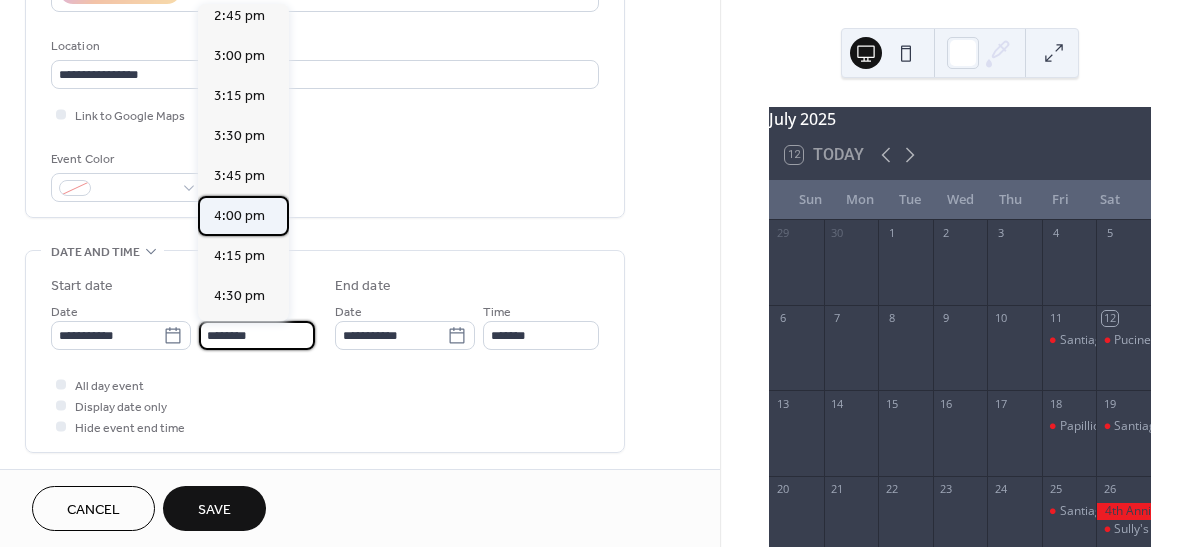 click on "4:00 pm" at bounding box center (239, 216) 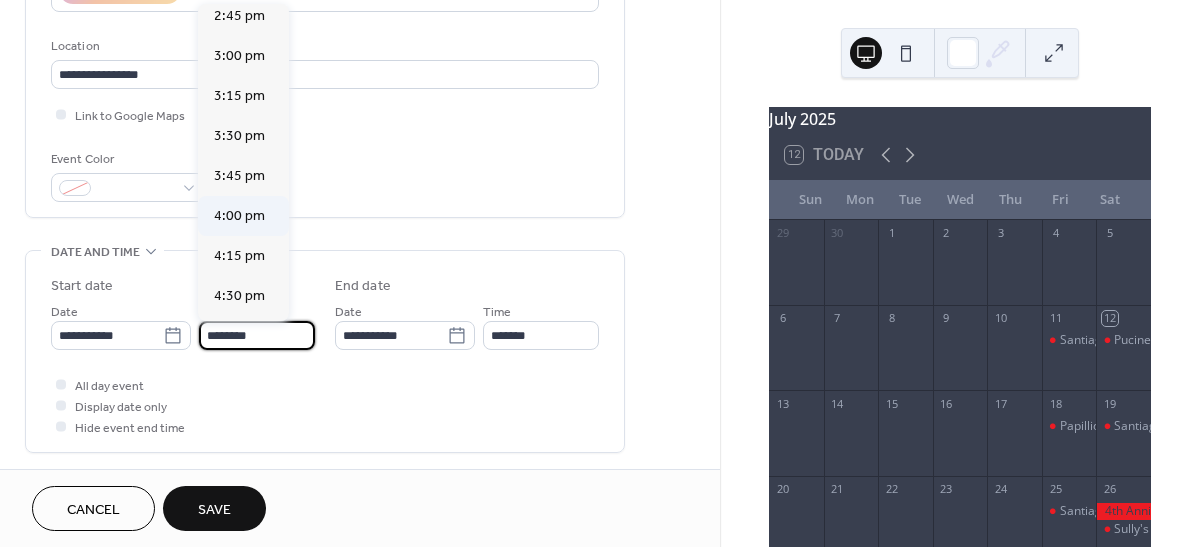 type on "*******" 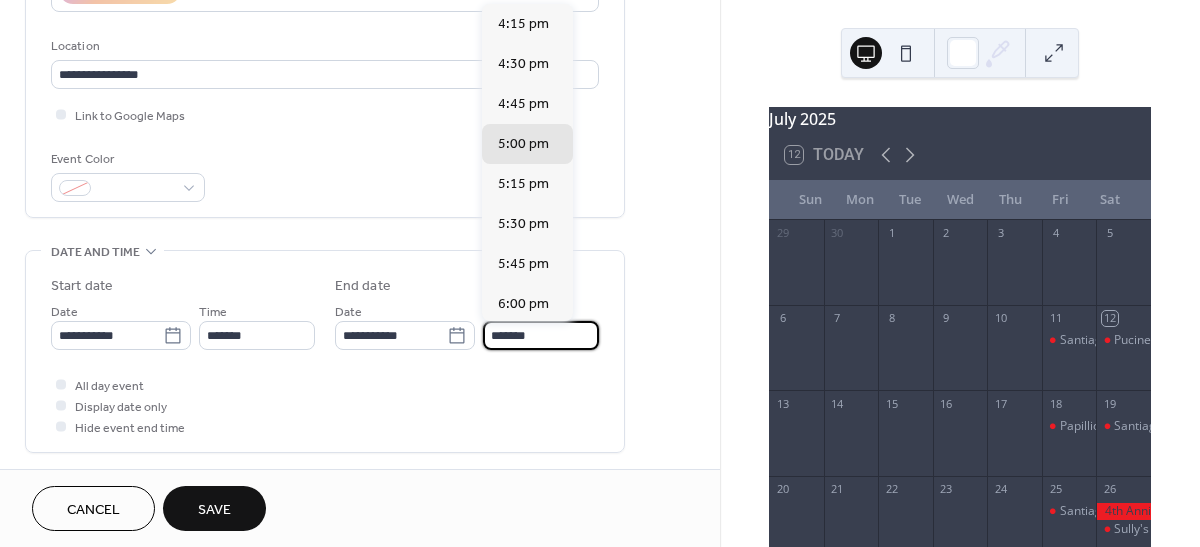 click on "*******" at bounding box center [541, 335] 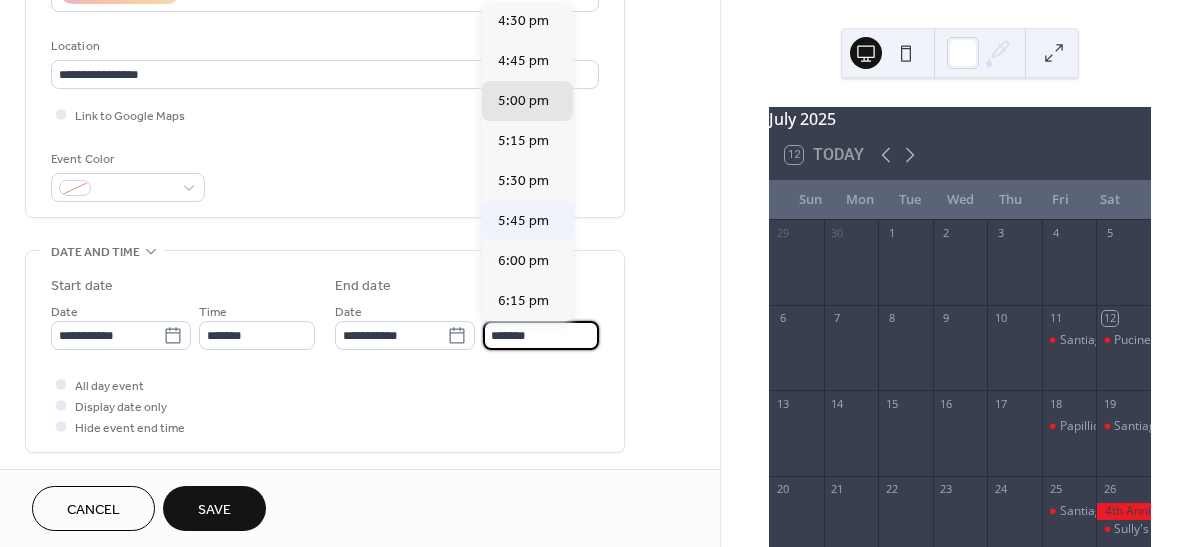 scroll, scrollTop: 100, scrollLeft: 0, axis: vertical 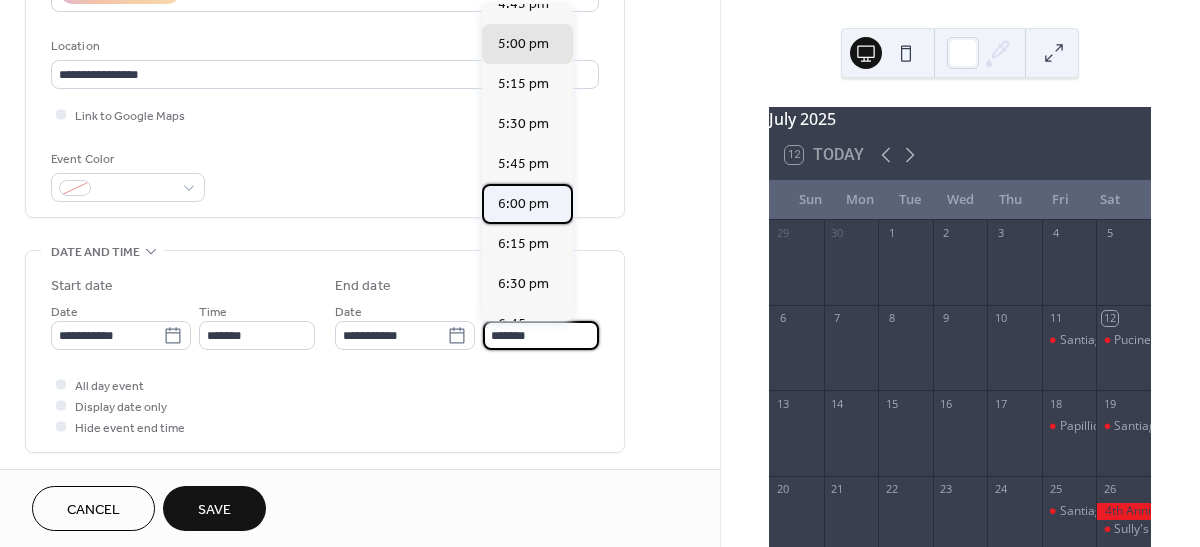 click on "6:00 pm" at bounding box center (523, 204) 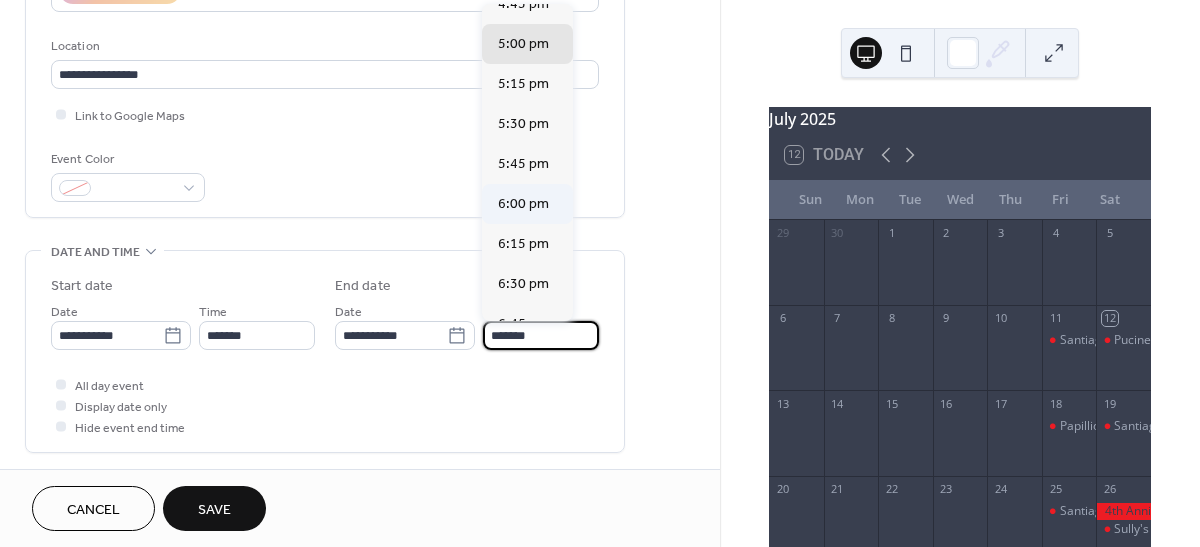 type on "*******" 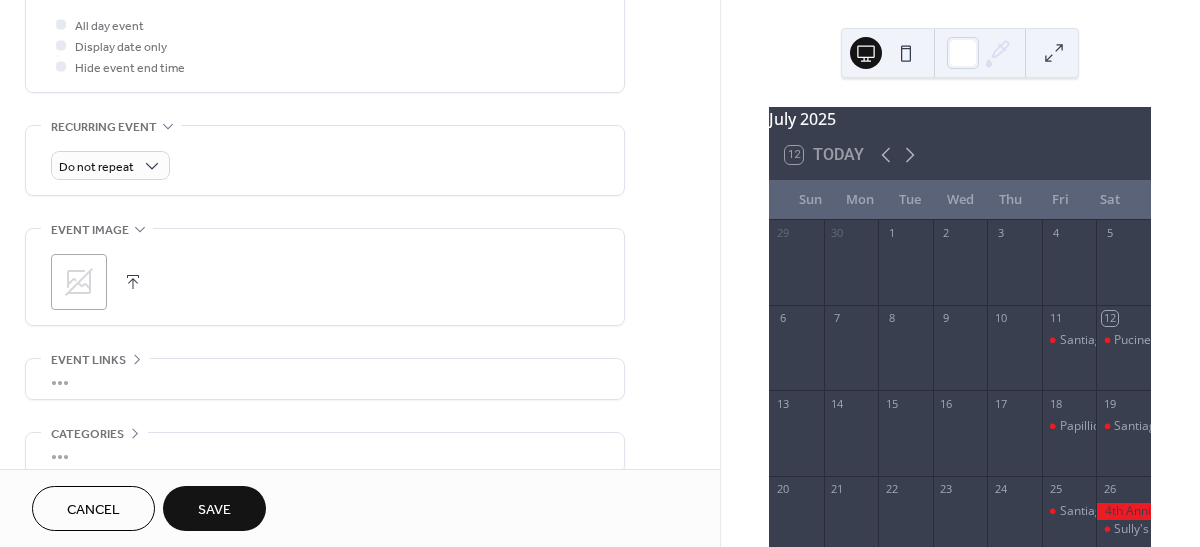 scroll, scrollTop: 800, scrollLeft: 0, axis: vertical 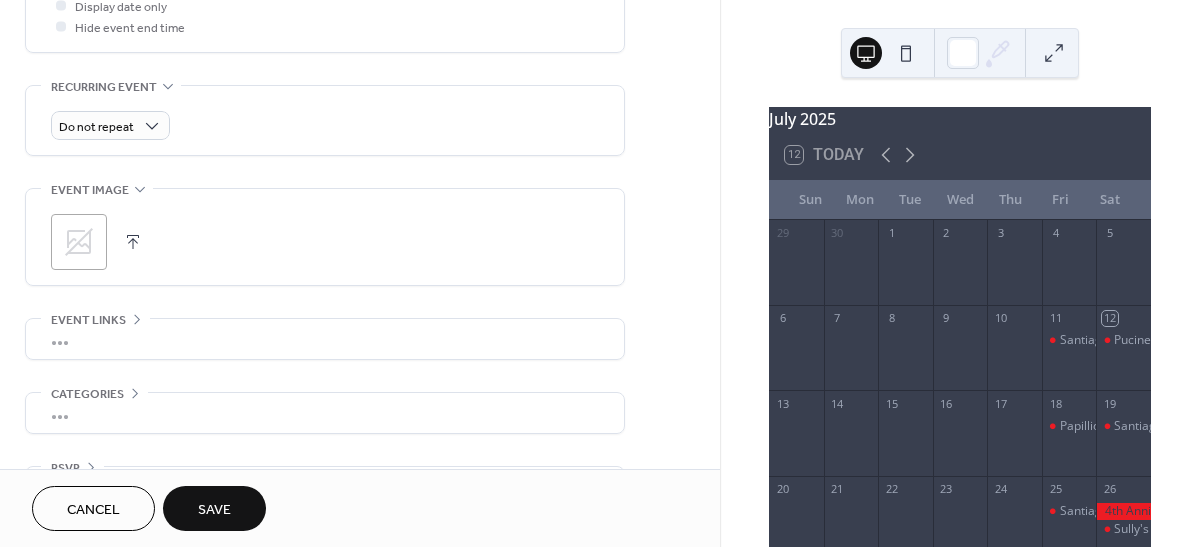 click on "Save" at bounding box center [214, 510] 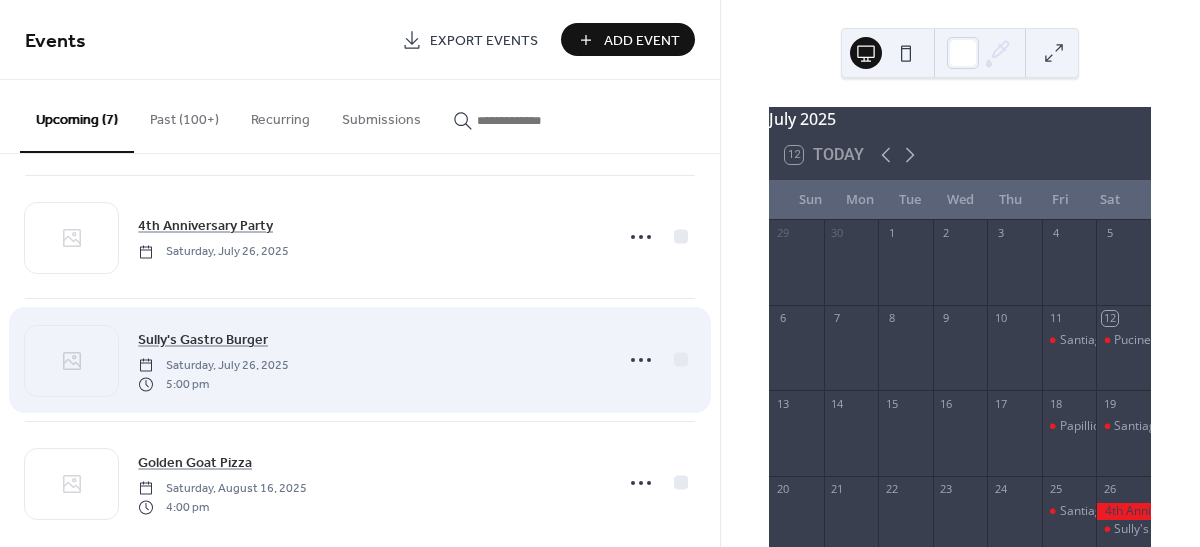 scroll, scrollTop: 527, scrollLeft: 0, axis: vertical 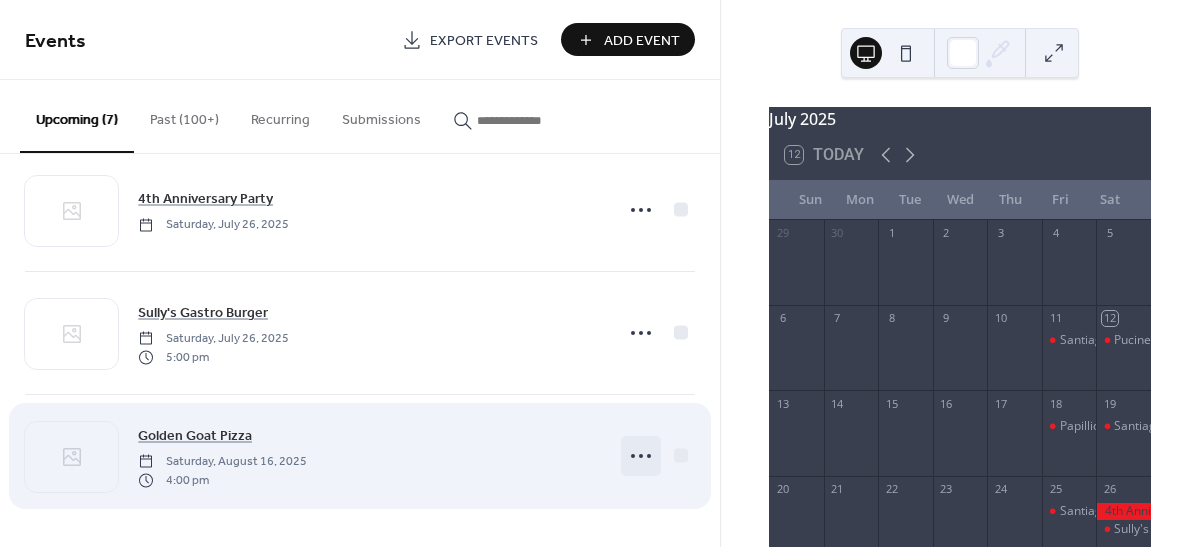 click 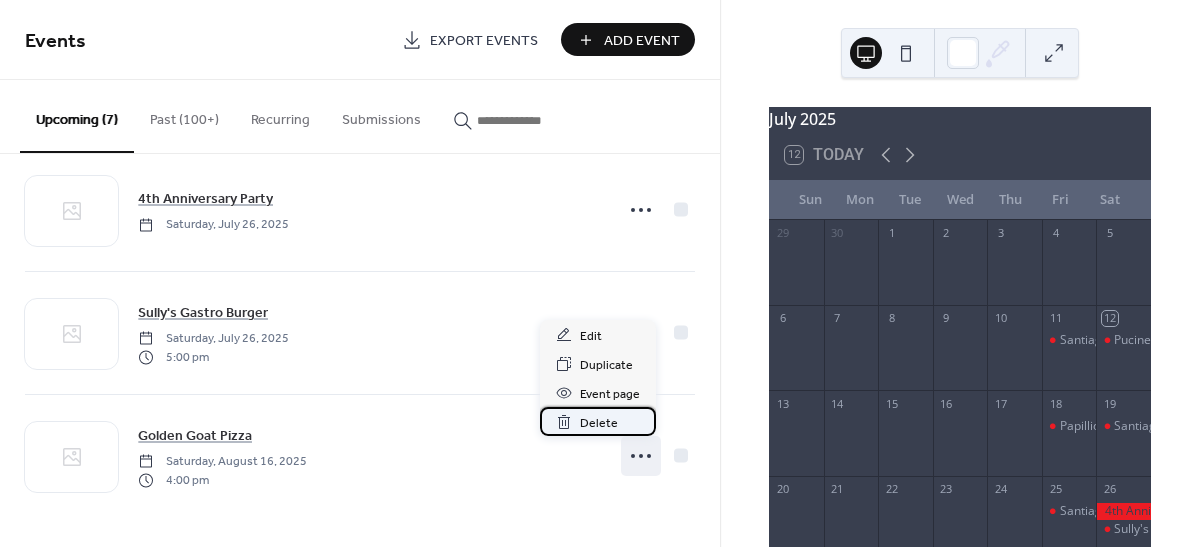 click on "Delete" at bounding box center (599, 423) 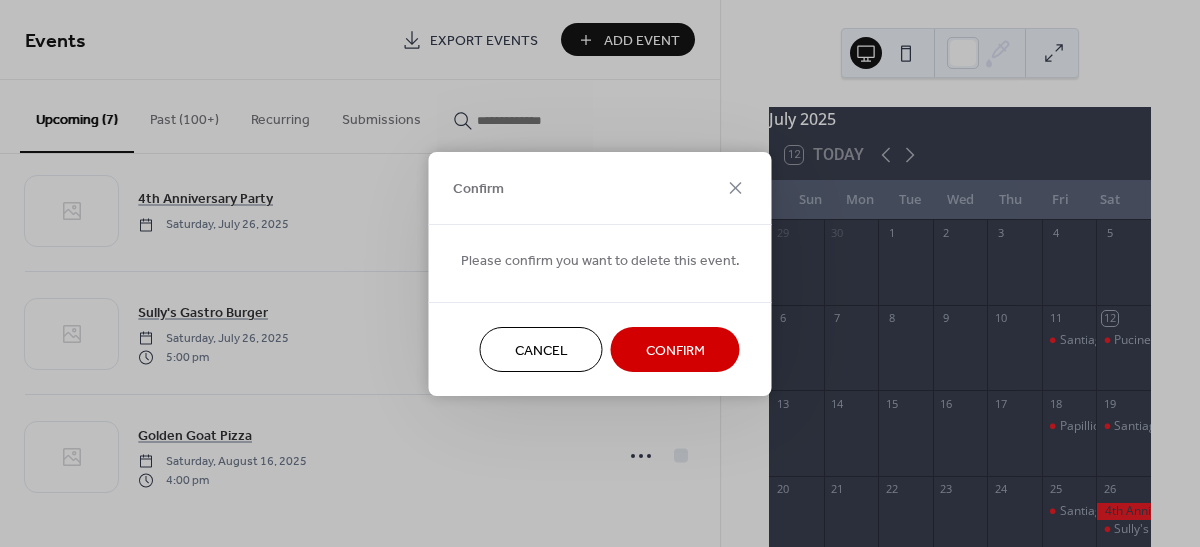 click on "Confirm" at bounding box center [675, 350] 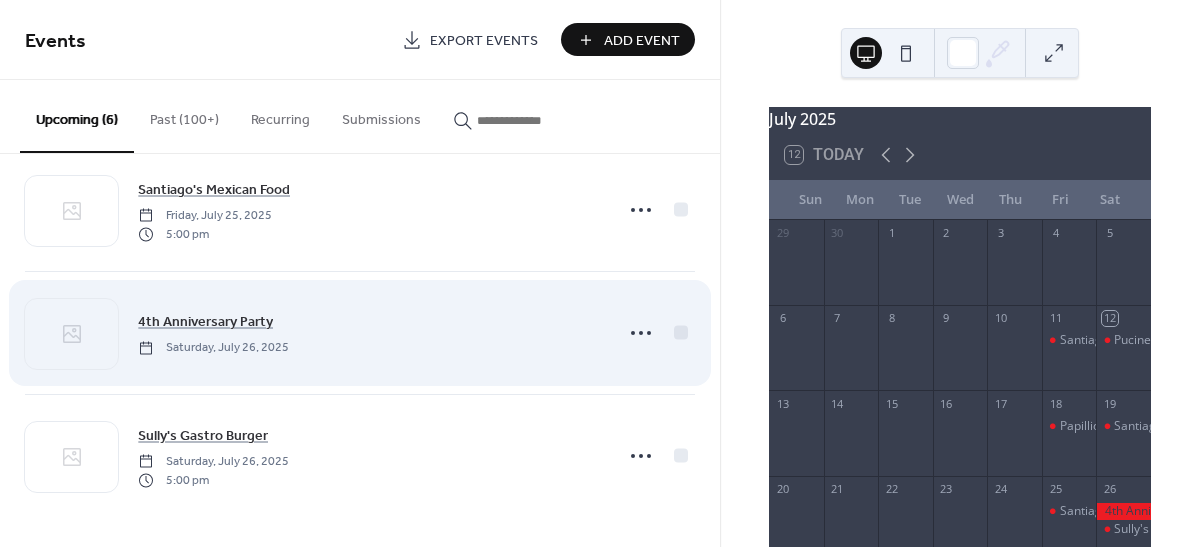 scroll, scrollTop: 404, scrollLeft: 0, axis: vertical 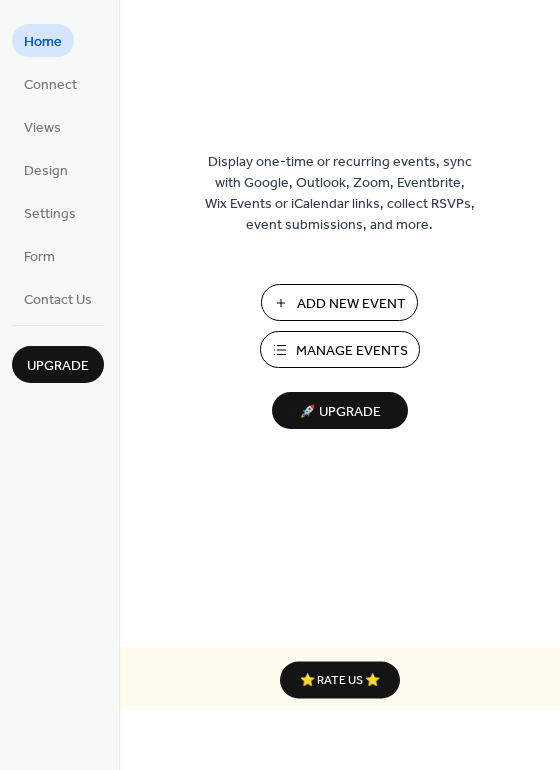click on "Add New Event" at bounding box center (351, 304) 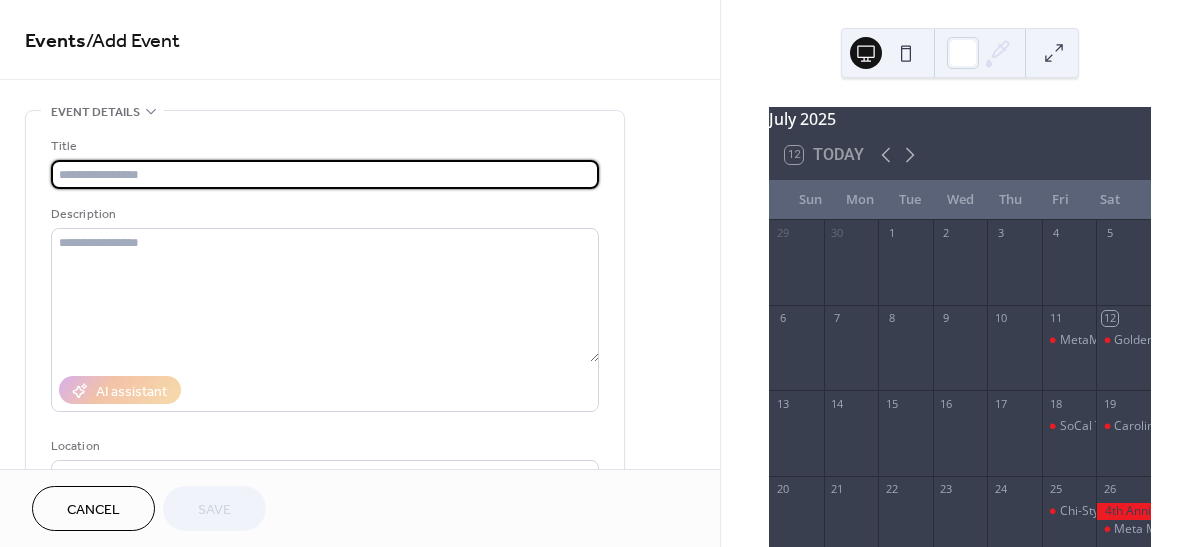 scroll, scrollTop: 0, scrollLeft: 0, axis: both 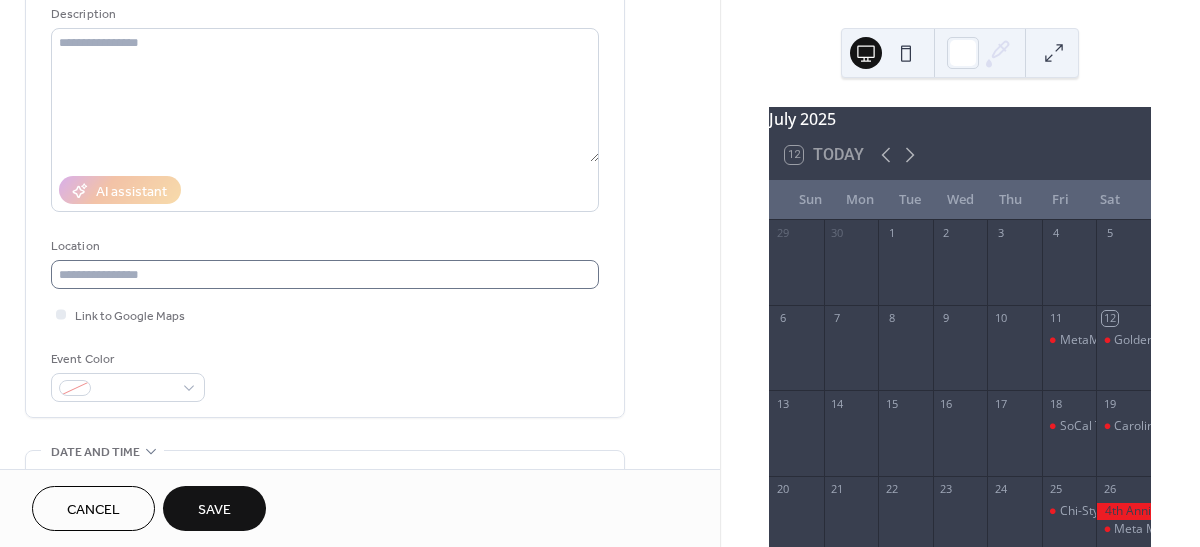type on "**********" 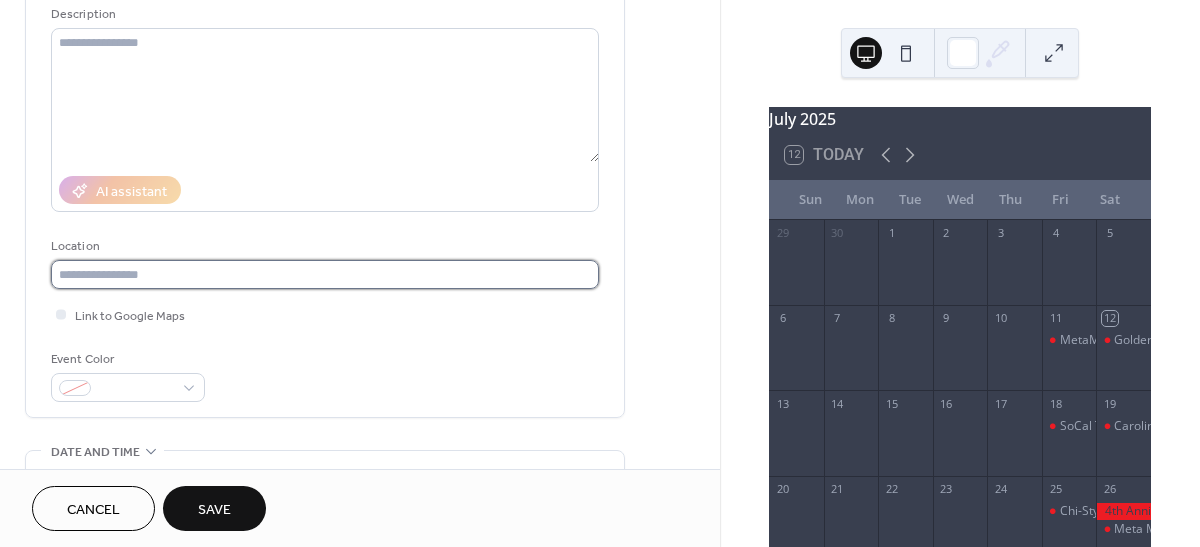 click at bounding box center [325, 274] 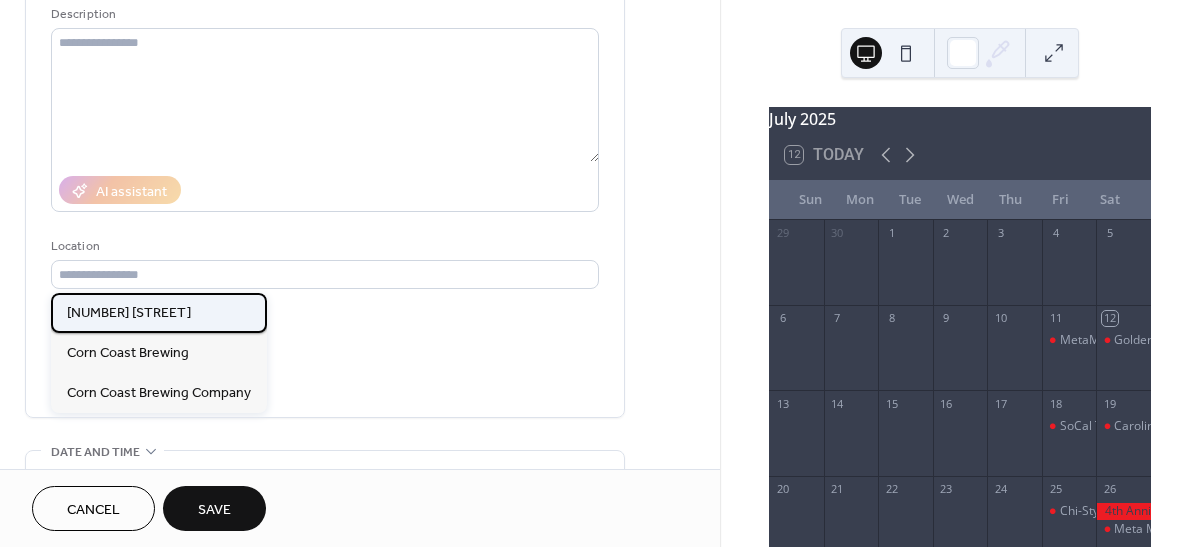 click on "1433 Dahlberg Dr" at bounding box center [129, 313] 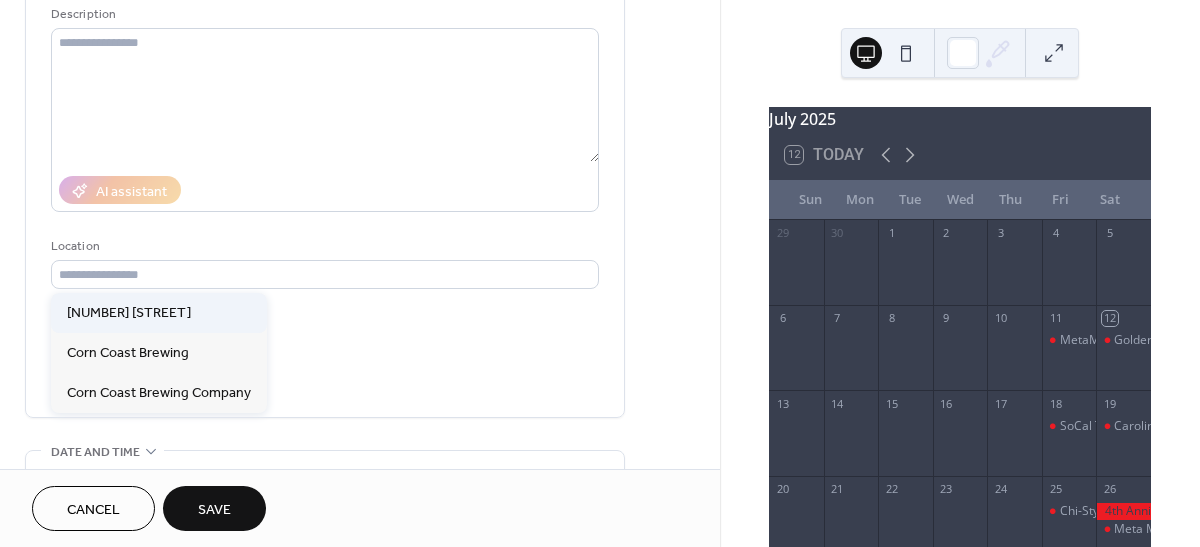 type on "**********" 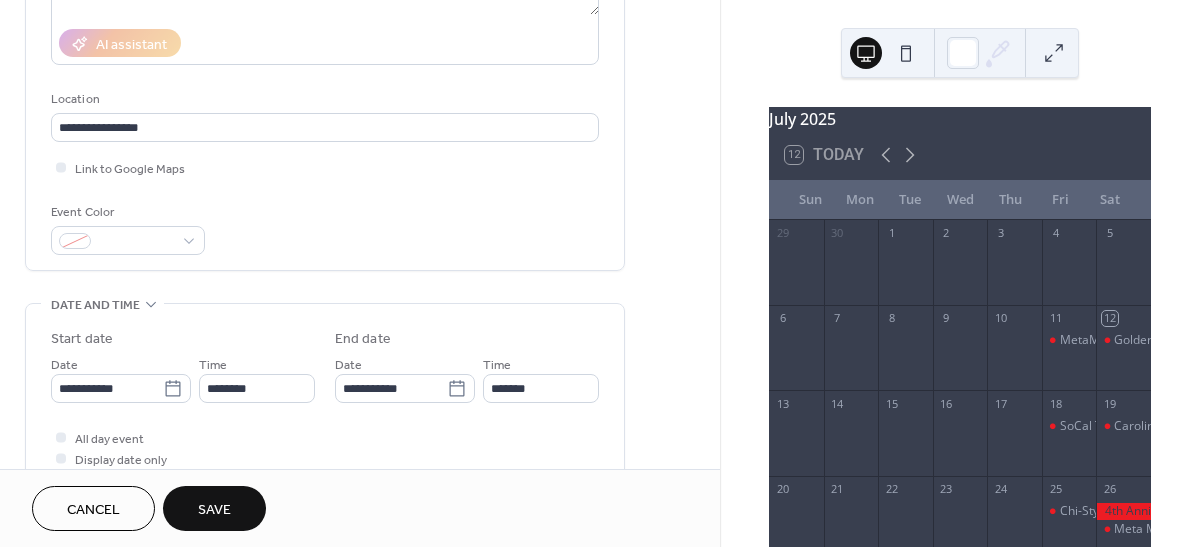scroll, scrollTop: 400, scrollLeft: 0, axis: vertical 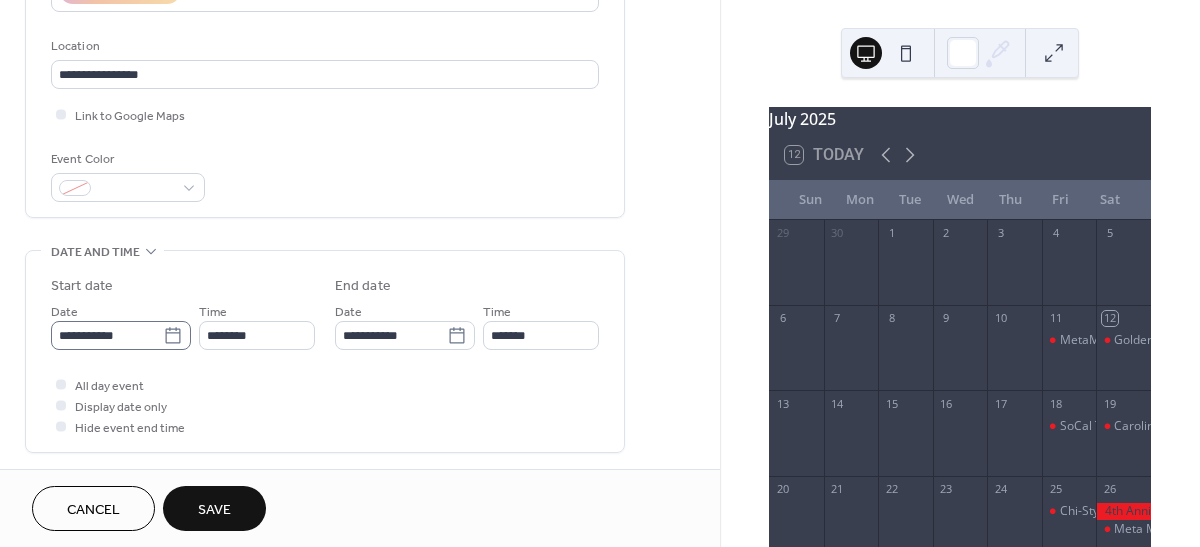 click 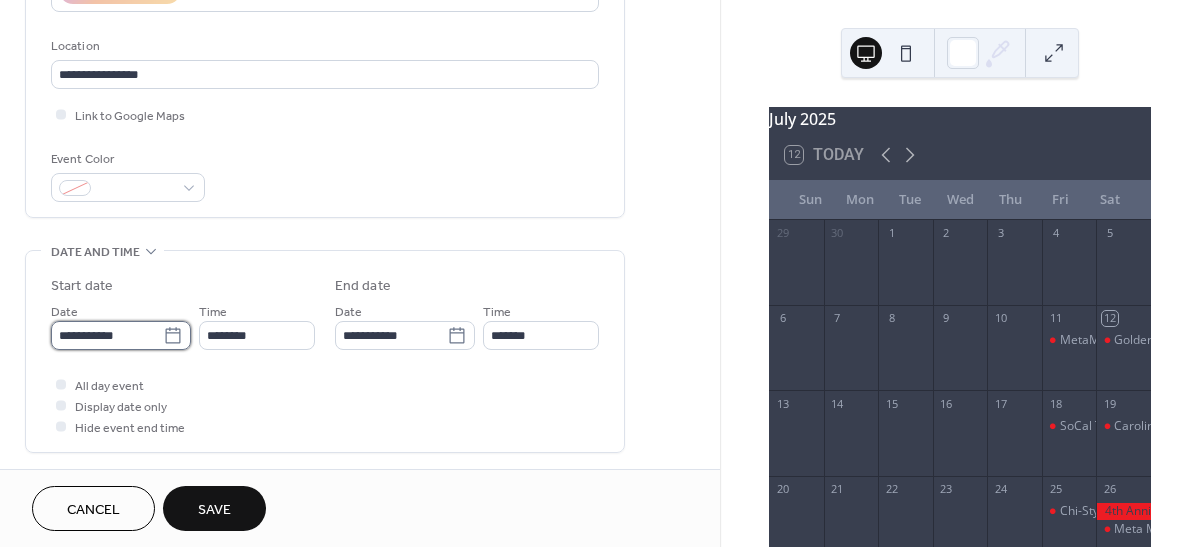 click on "**********" at bounding box center [107, 335] 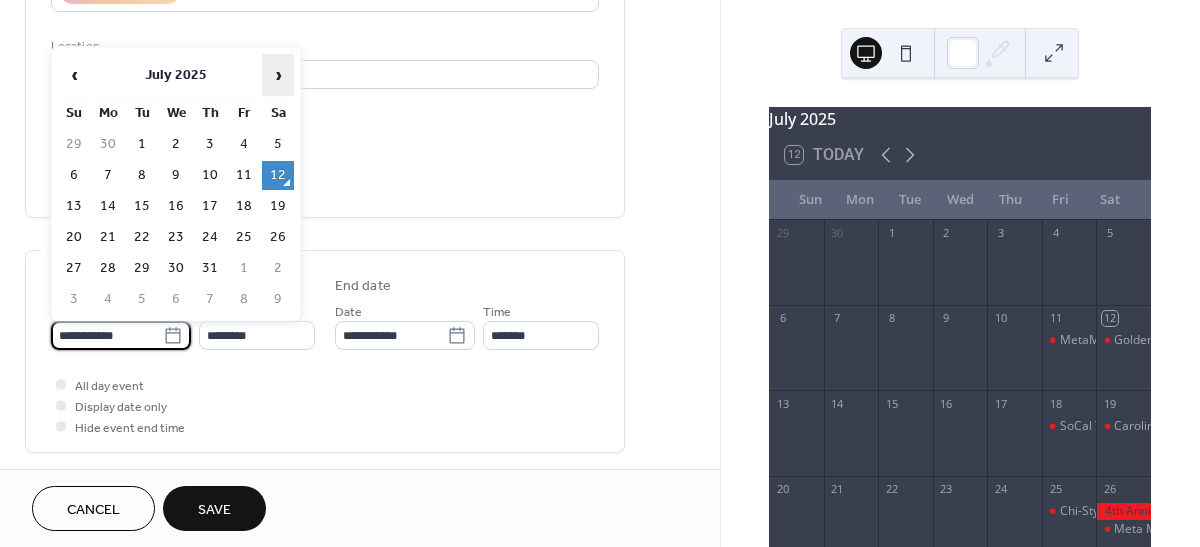 click on "›" at bounding box center (278, 75) 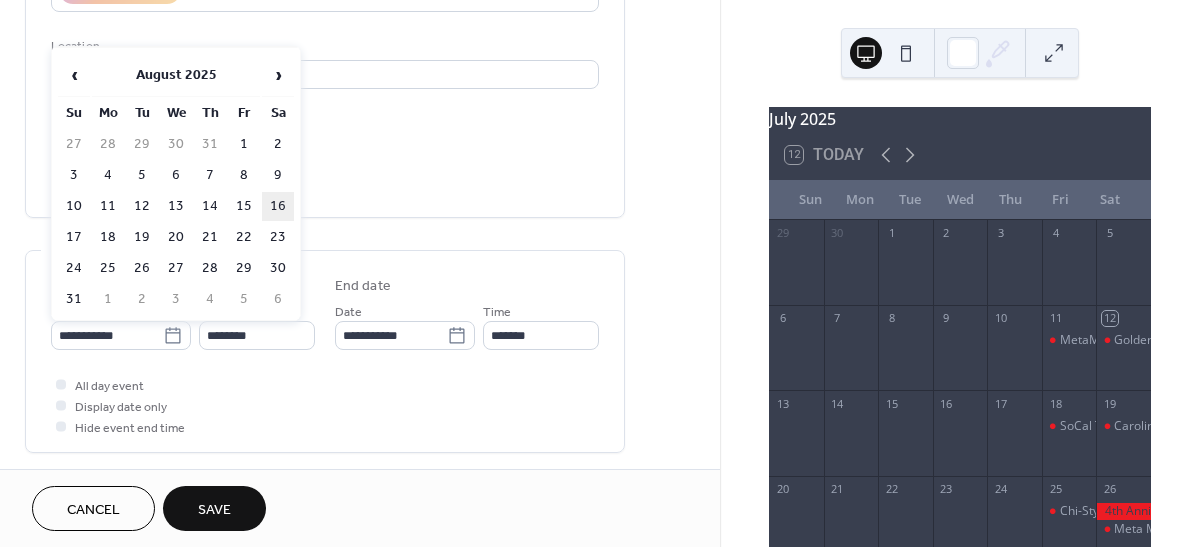 click on "16" at bounding box center (278, 206) 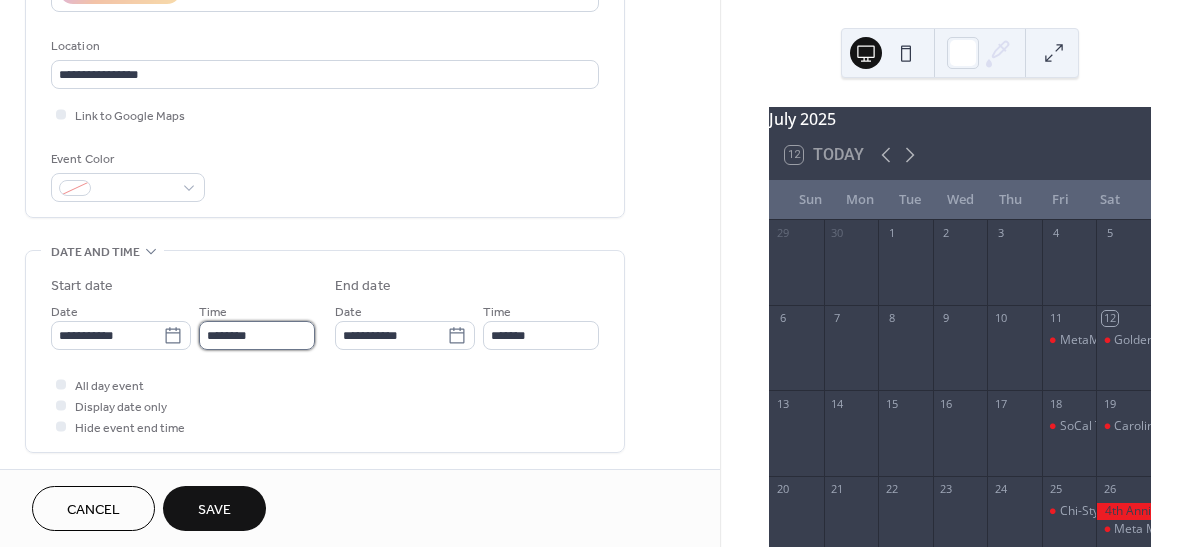 click on "********" at bounding box center (257, 335) 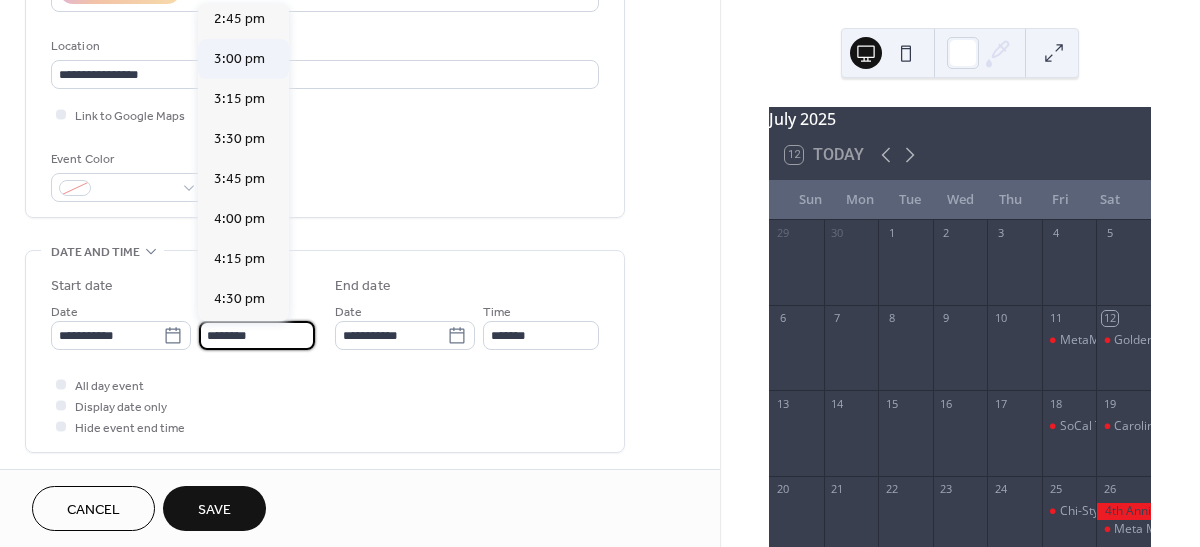 scroll, scrollTop: 2368, scrollLeft: 0, axis: vertical 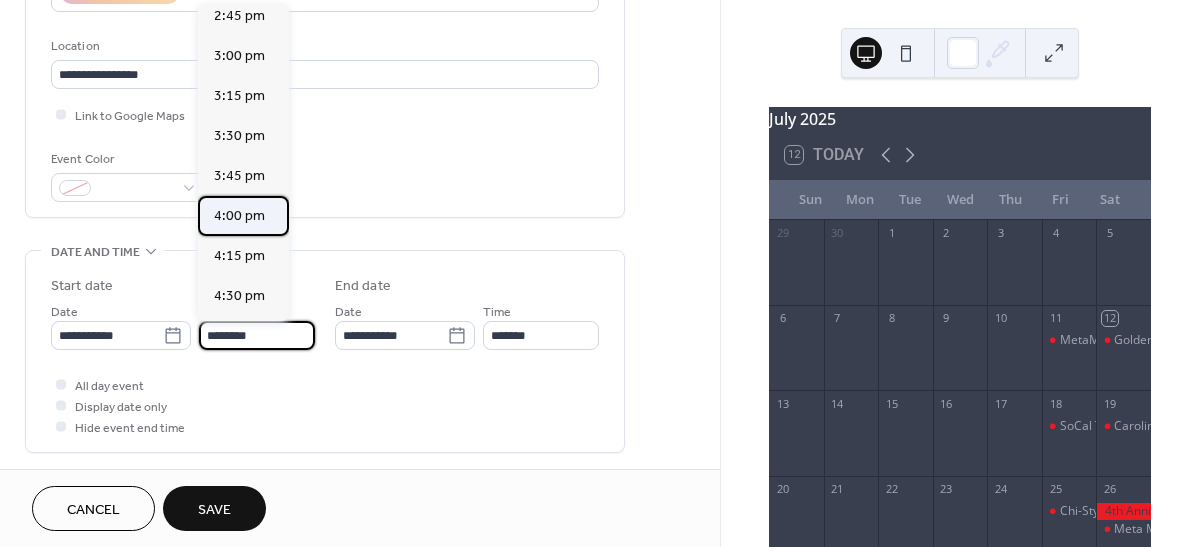 click on "4:00 pm" at bounding box center (239, 216) 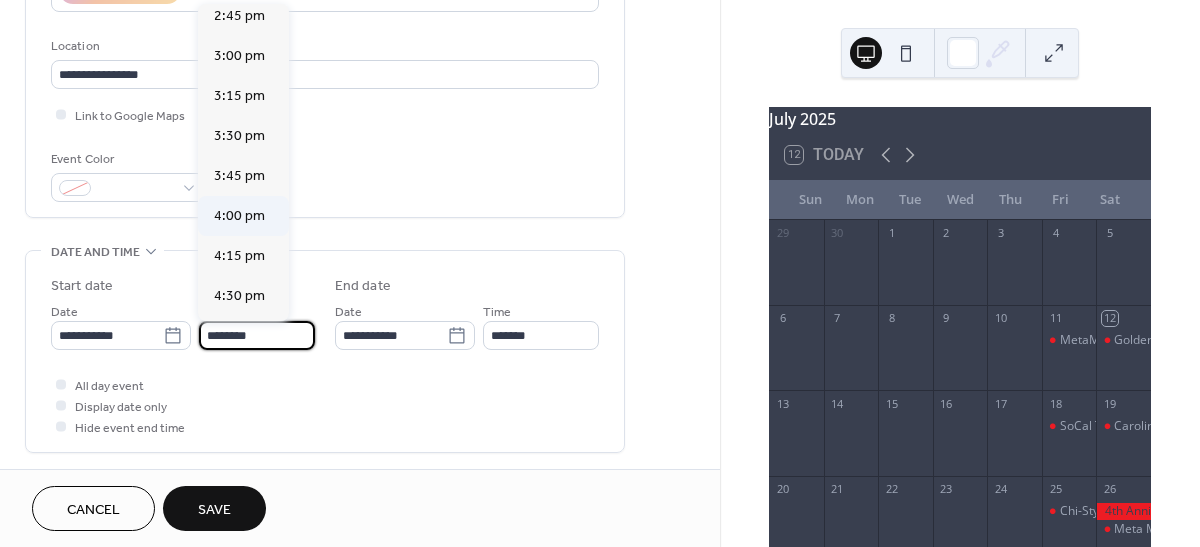 type on "*******" 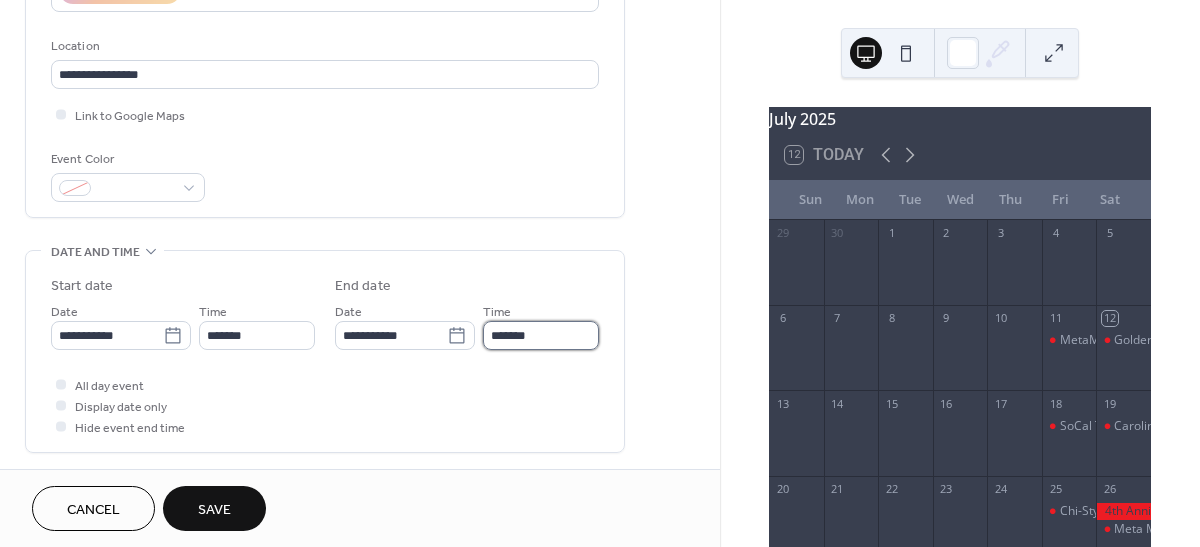 click on "*******" at bounding box center [541, 335] 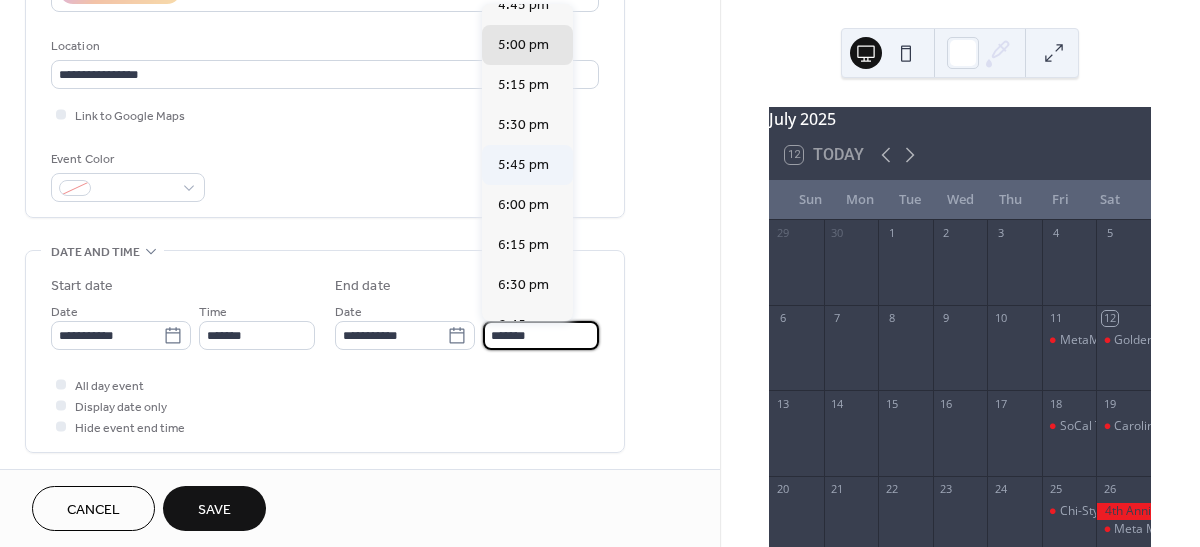 scroll, scrollTop: 100, scrollLeft: 0, axis: vertical 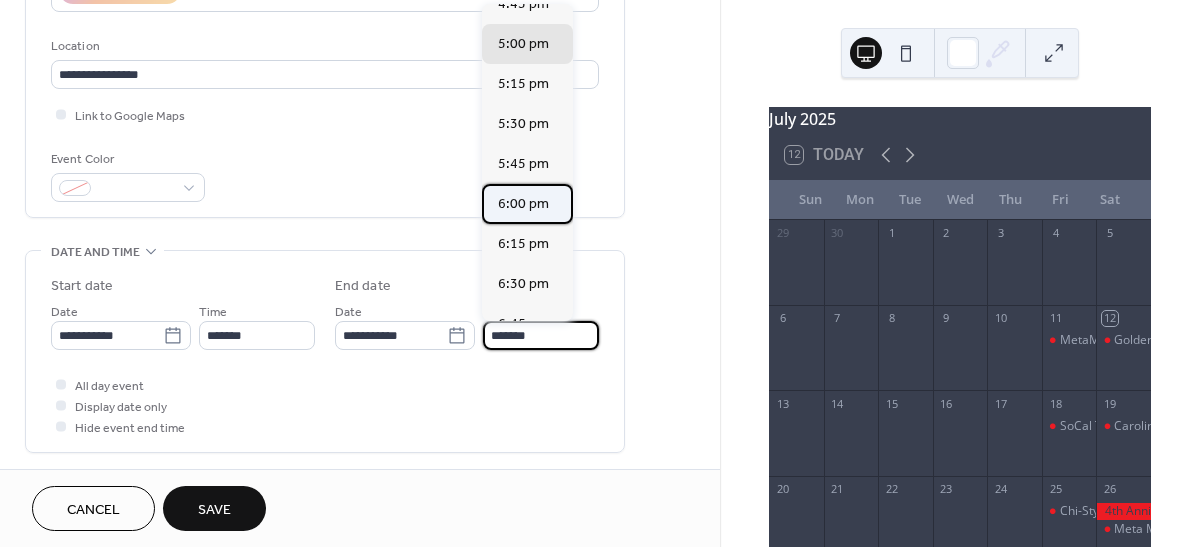 click on "6:00 pm" at bounding box center (523, 204) 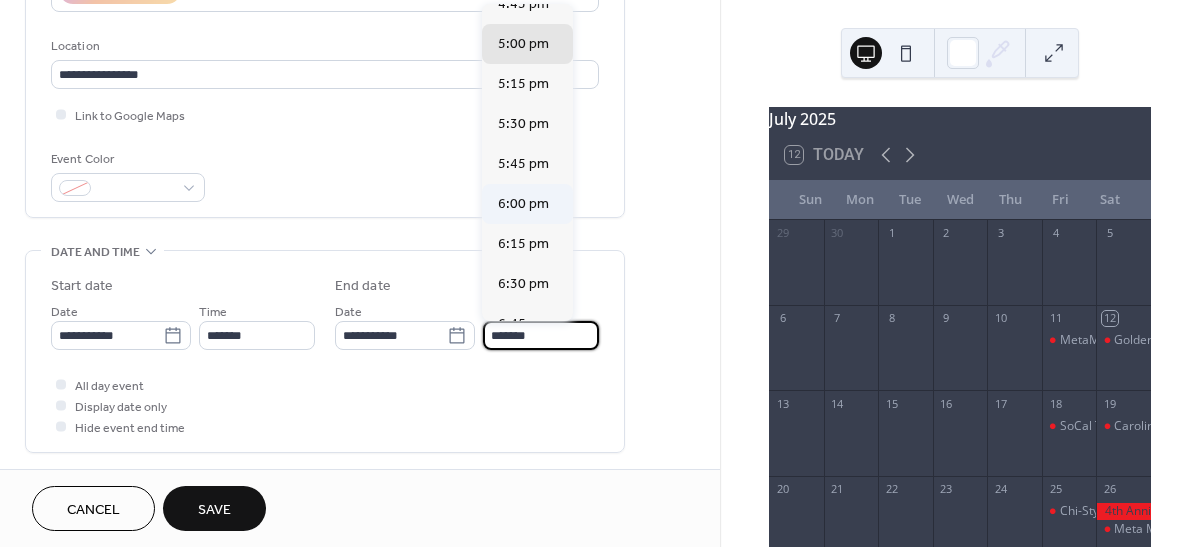 type on "*******" 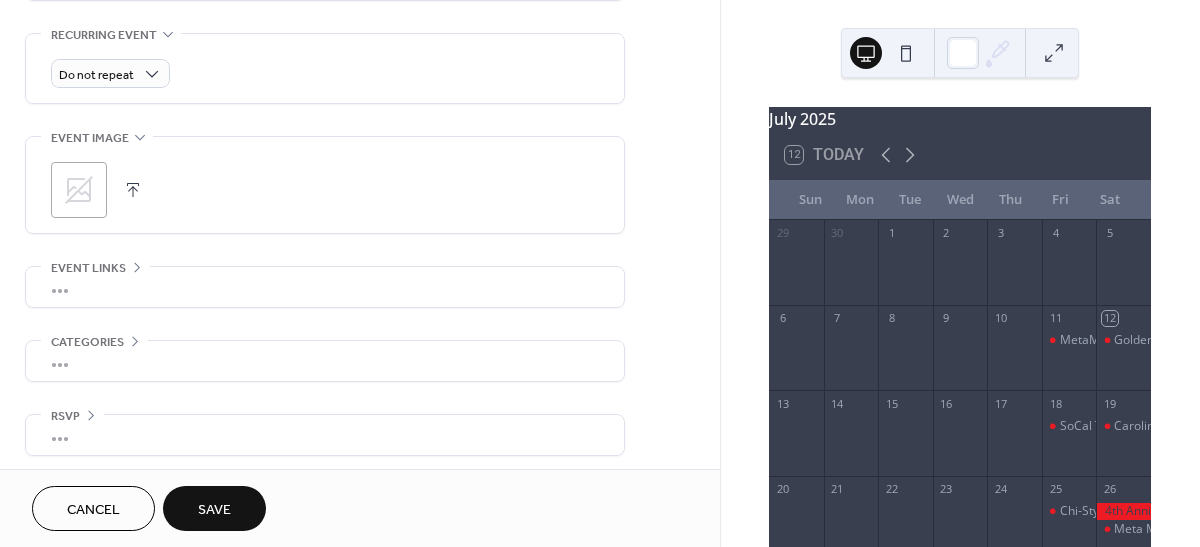 scroll, scrollTop: 859, scrollLeft: 0, axis: vertical 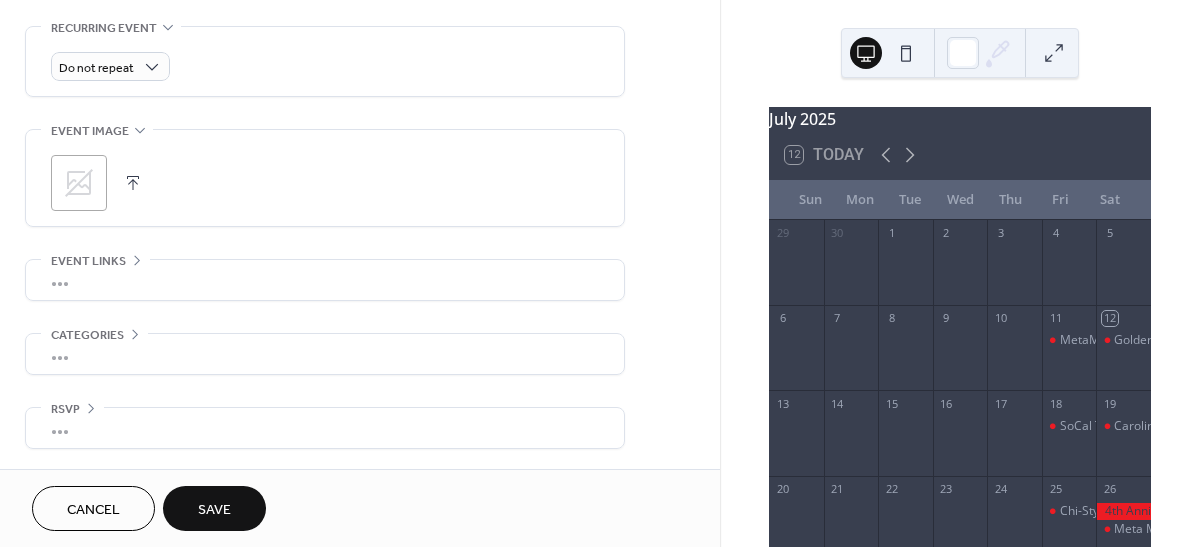 click on "Save" at bounding box center (214, 508) 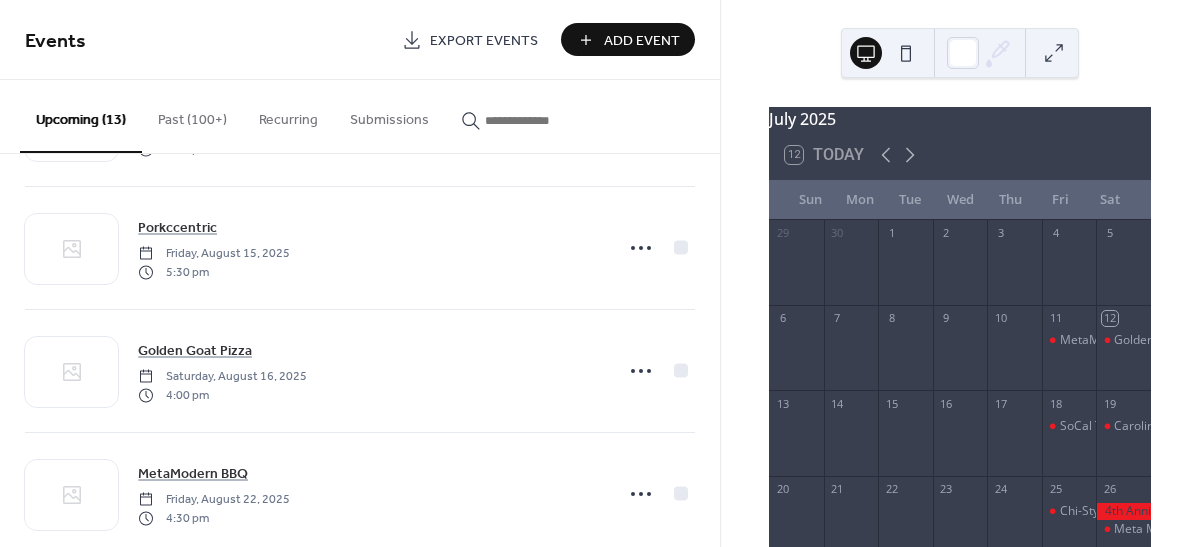 scroll, scrollTop: 1100, scrollLeft: 0, axis: vertical 